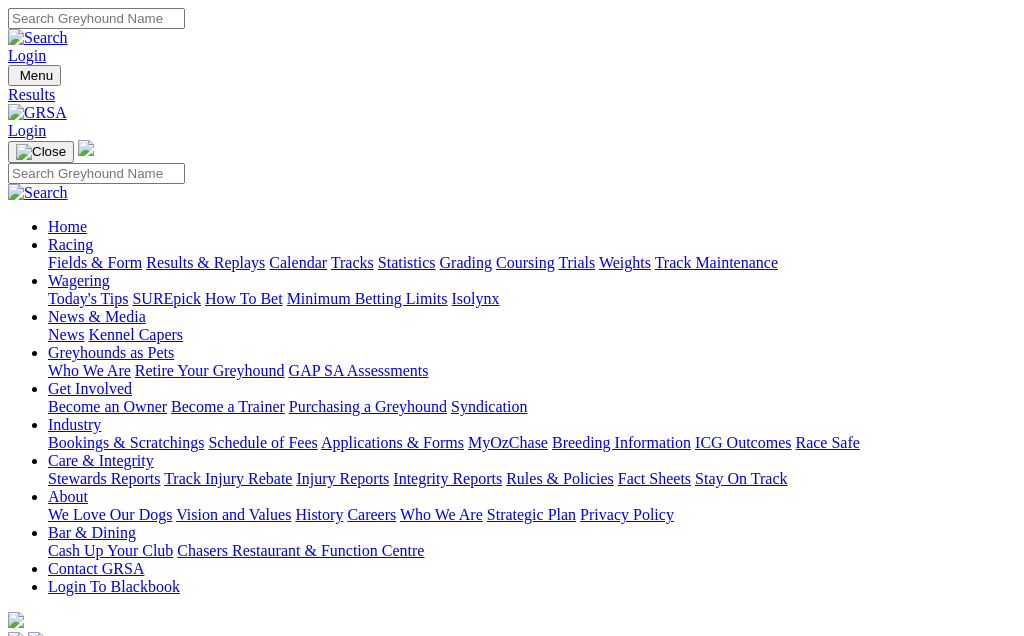 scroll, scrollTop: 0, scrollLeft: 0, axis: both 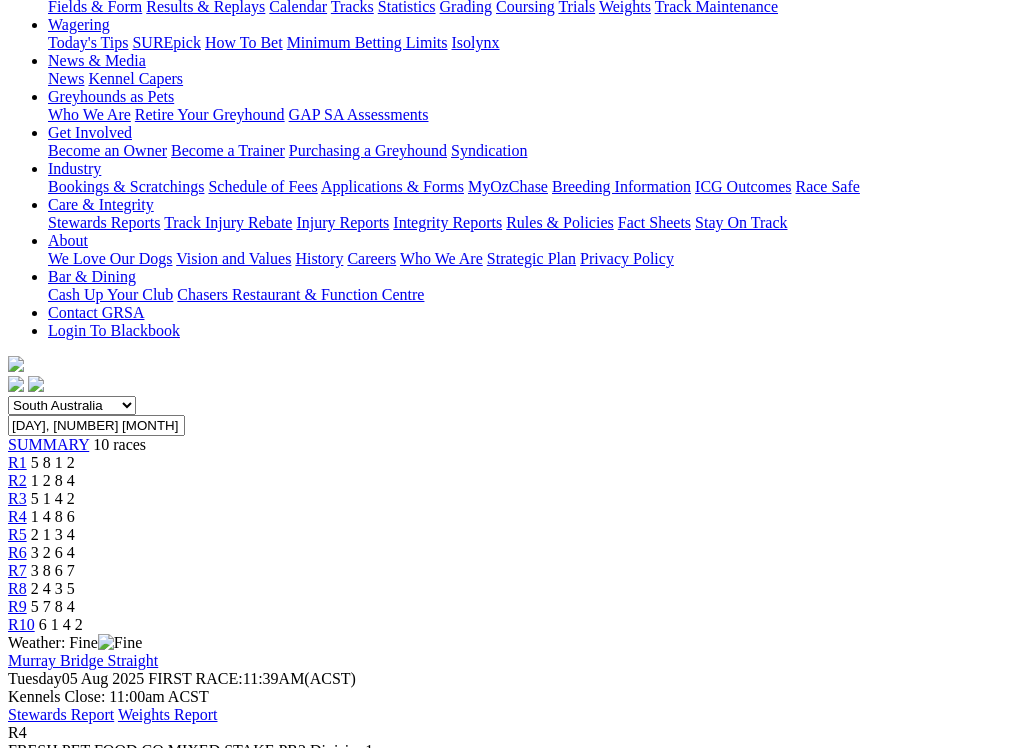click on "5 8 1 2" at bounding box center (53, 462) 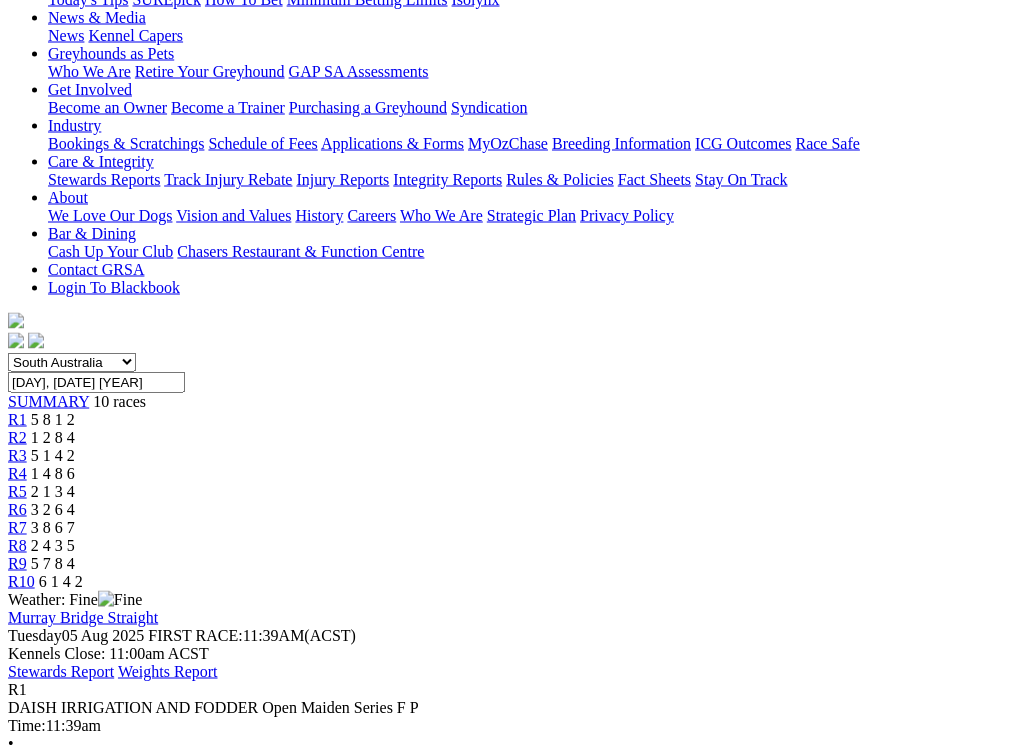 scroll, scrollTop: 303, scrollLeft: 0, axis: vertical 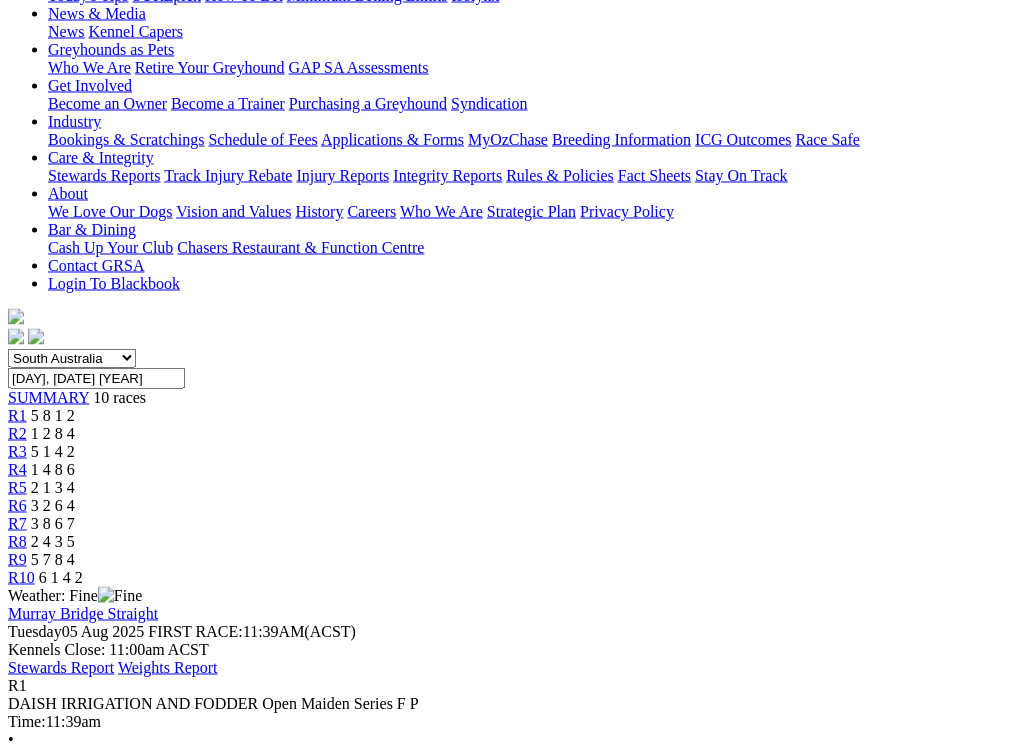 click on "Taz Maniac
T:
Shelley Trengove
SA Bred" at bounding box center [137, 1900] 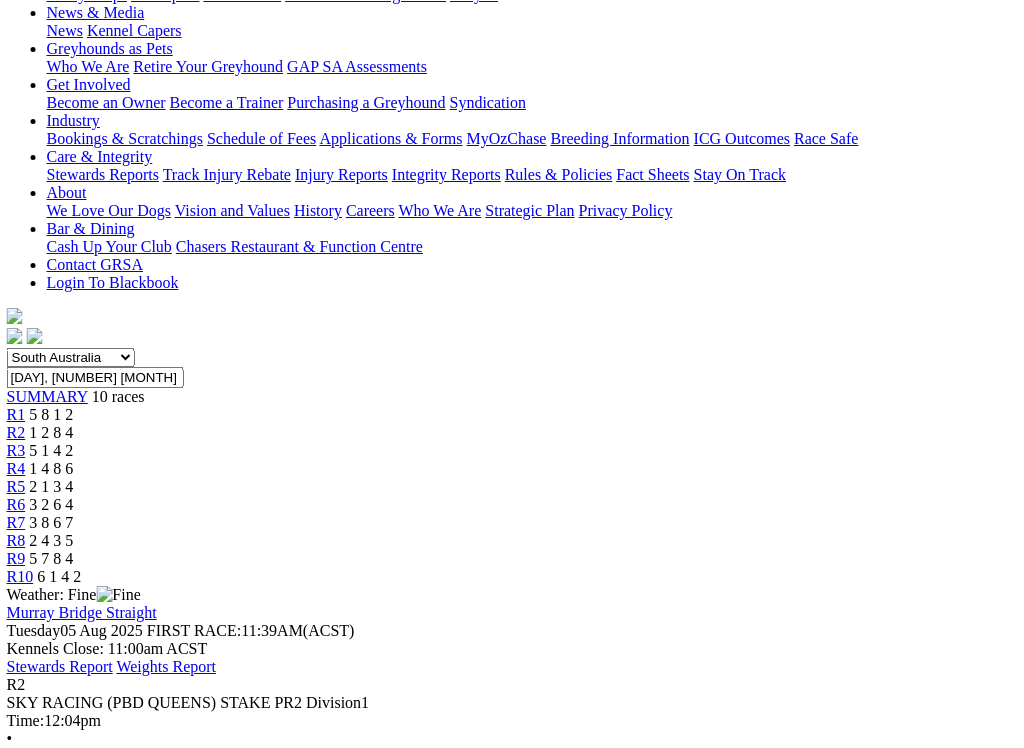scroll, scrollTop: 302, scrollLeft: 1, axis: both 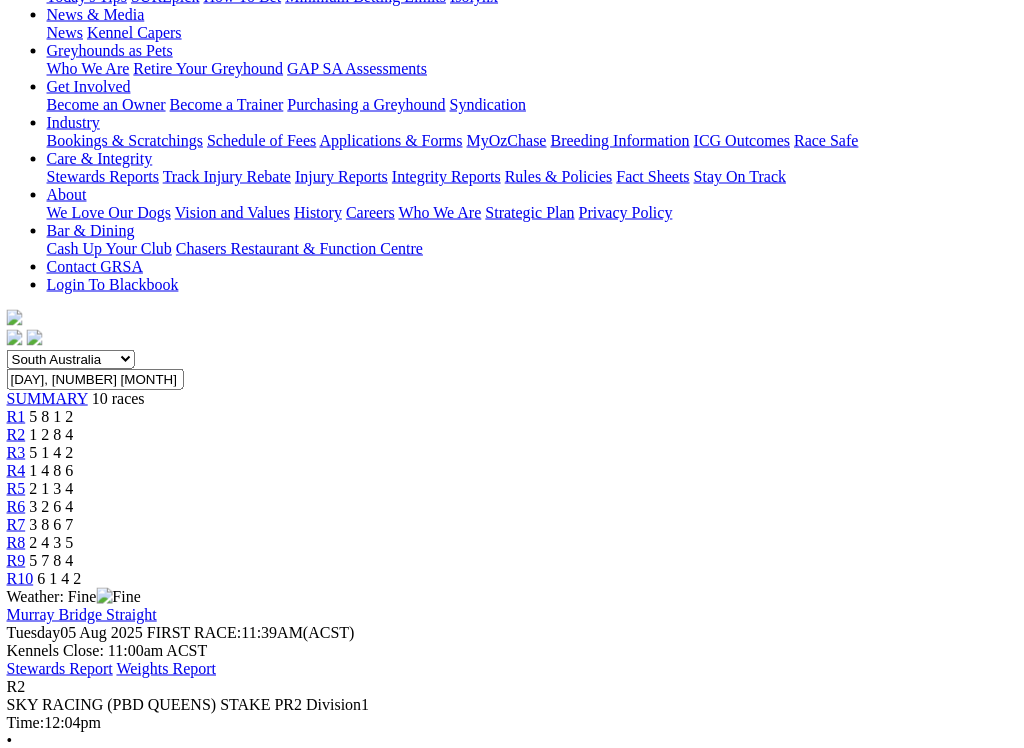 click on "R3
5 1 4 2" at bounding box center (511, 453) 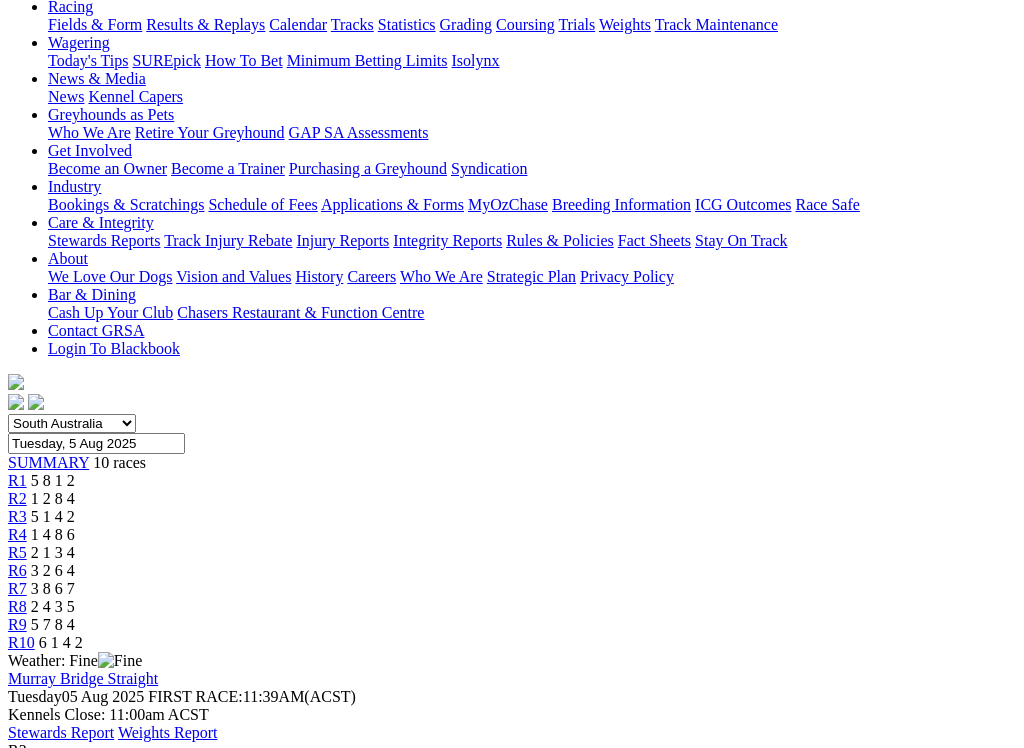 scroll, scrollTop: 234, scrollLeft: 0, axis: vertical 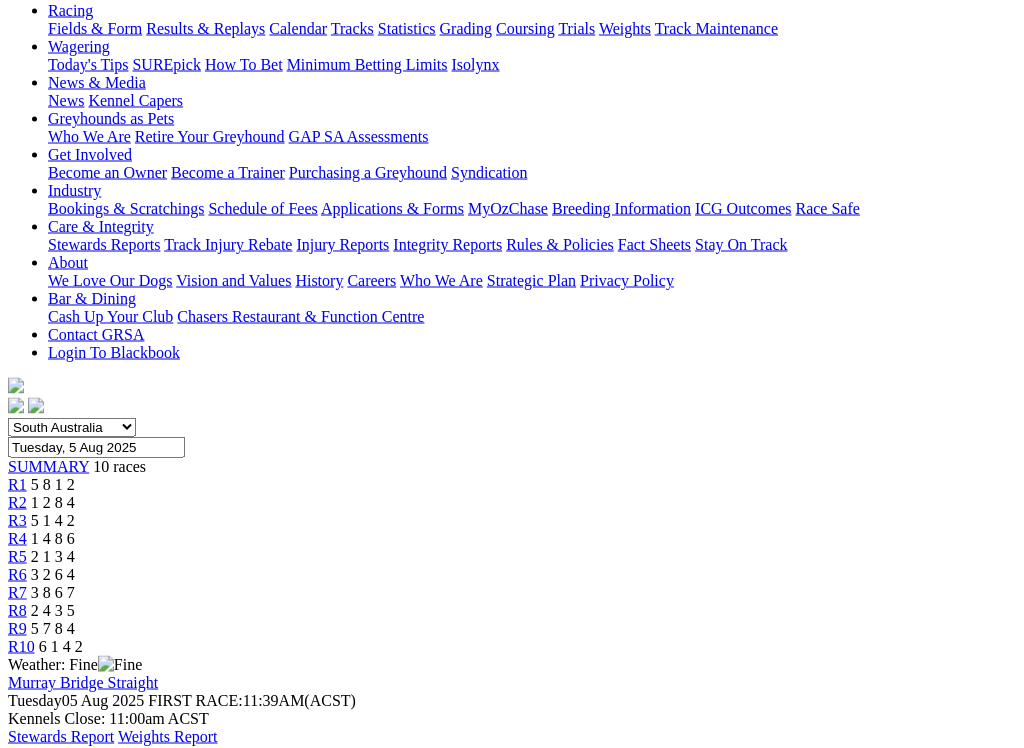 click on "R4
1 4 8 6" at bounding box center [512, 539] 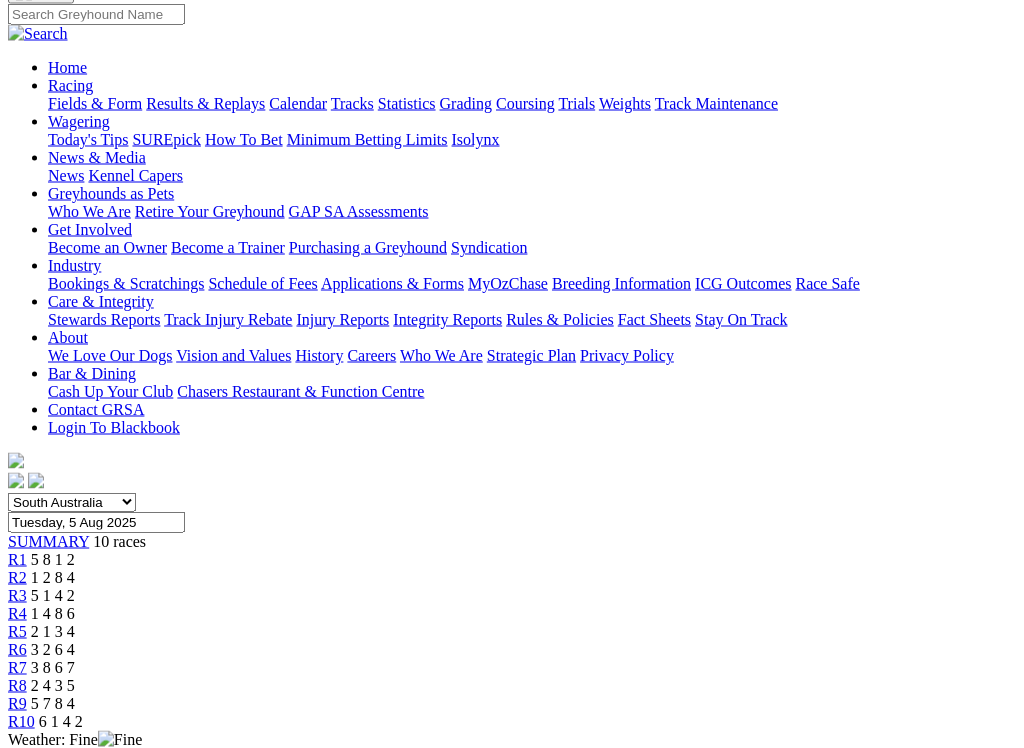 scroll, scrollTop: 158, scrollLeft: 0, axis: vertical 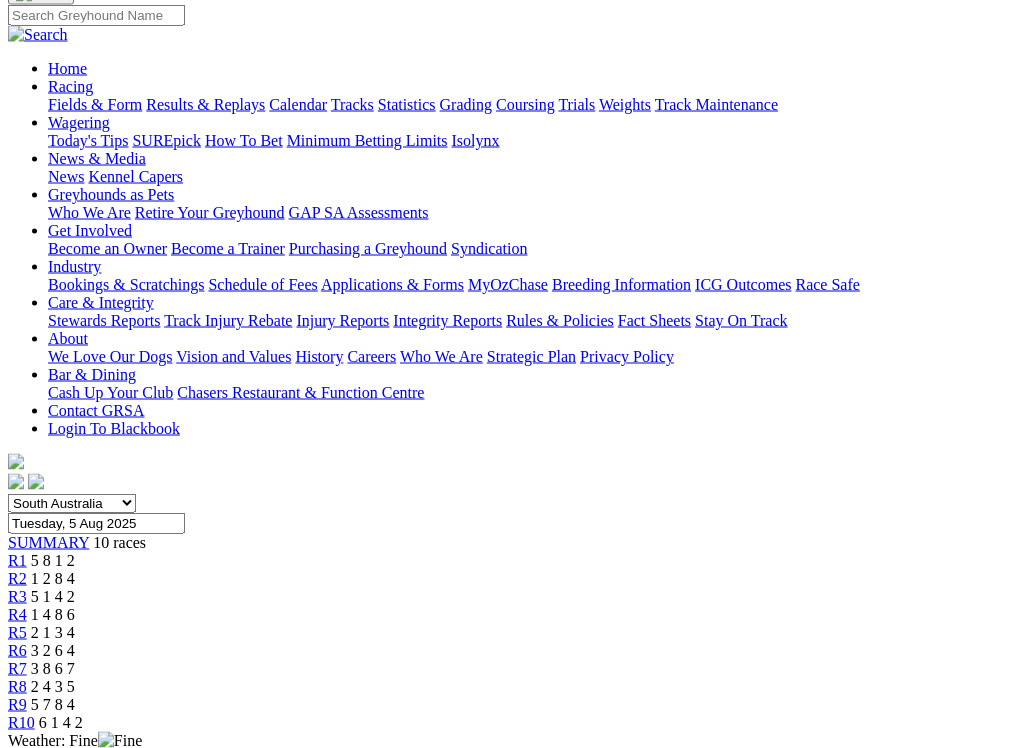 click on "SA Bred" at bounding box center (152, 1840) 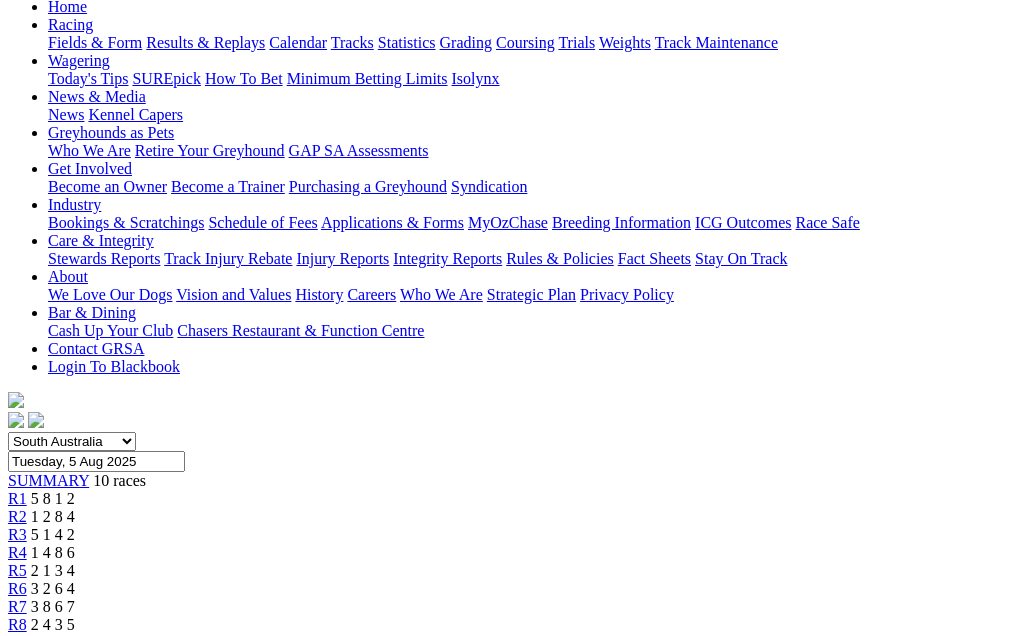 scroll, scrollTop: 202, scrollLeft: 0, axis: vertical 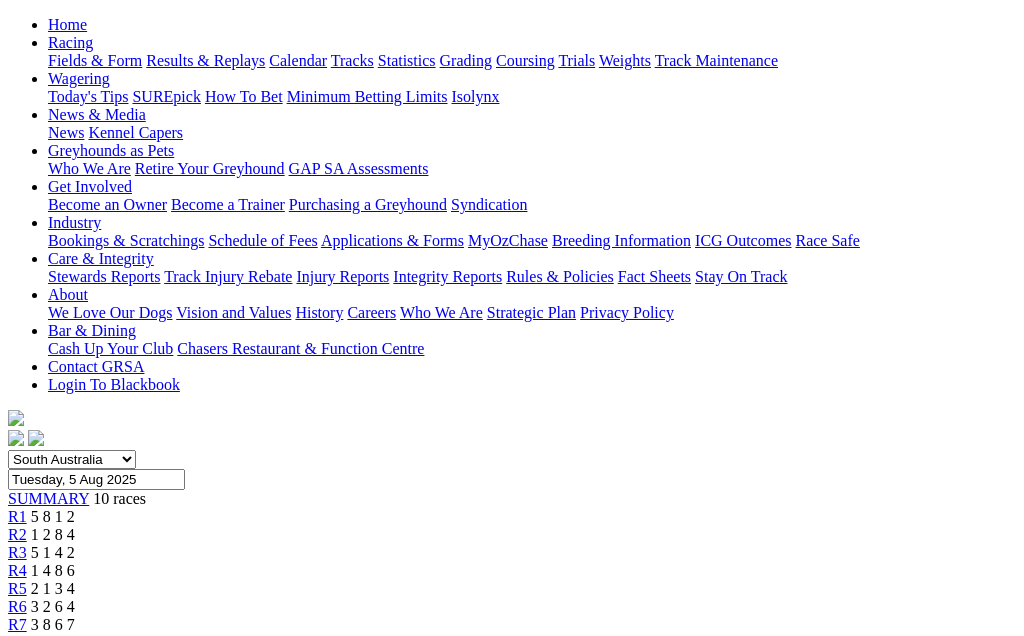 click on "3 2 6 4" at bounding box center [53, 606] 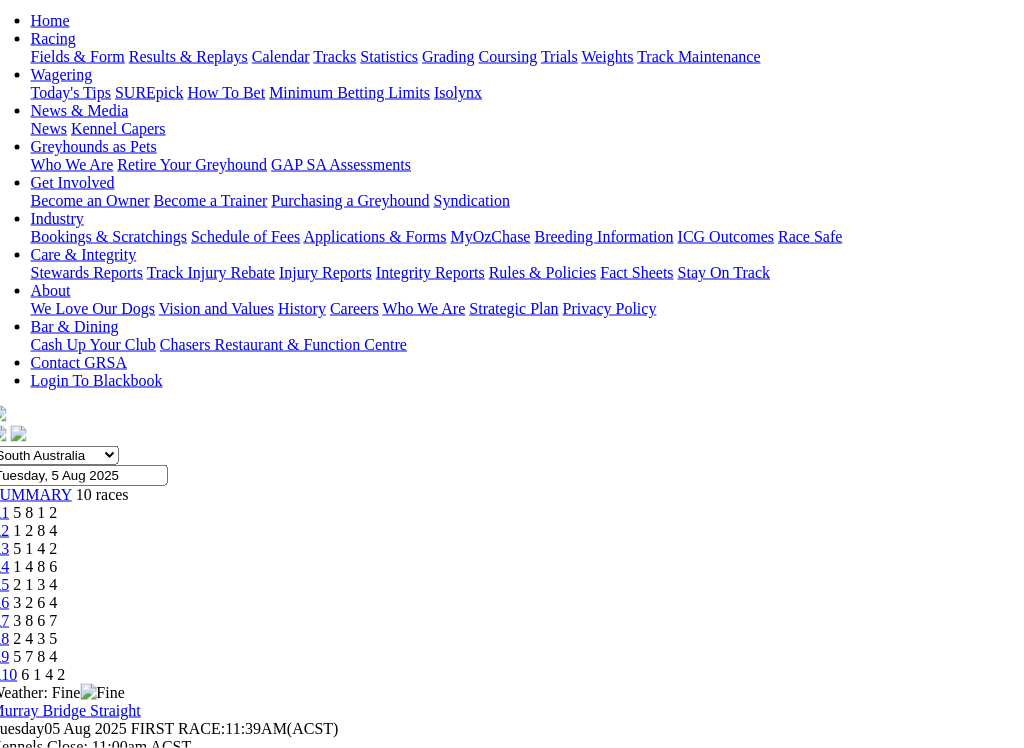 scroll, scrollTop: 207, scrollLeft: 17, axis: both 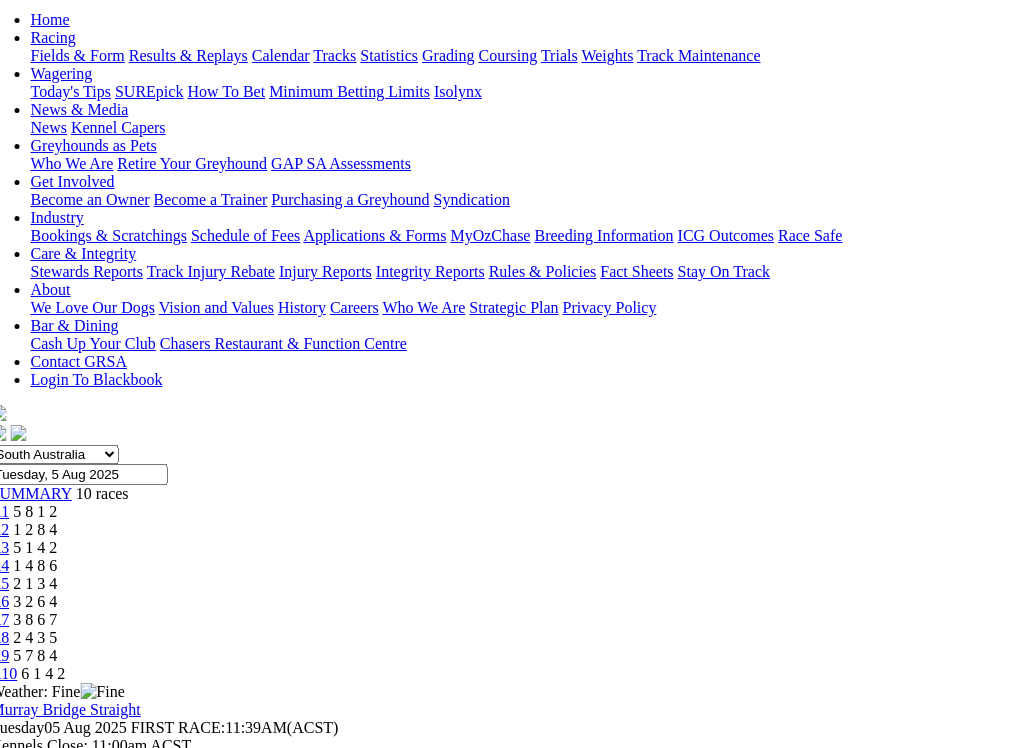 click on "3 8 6 7" at bounding box center (36, 619) 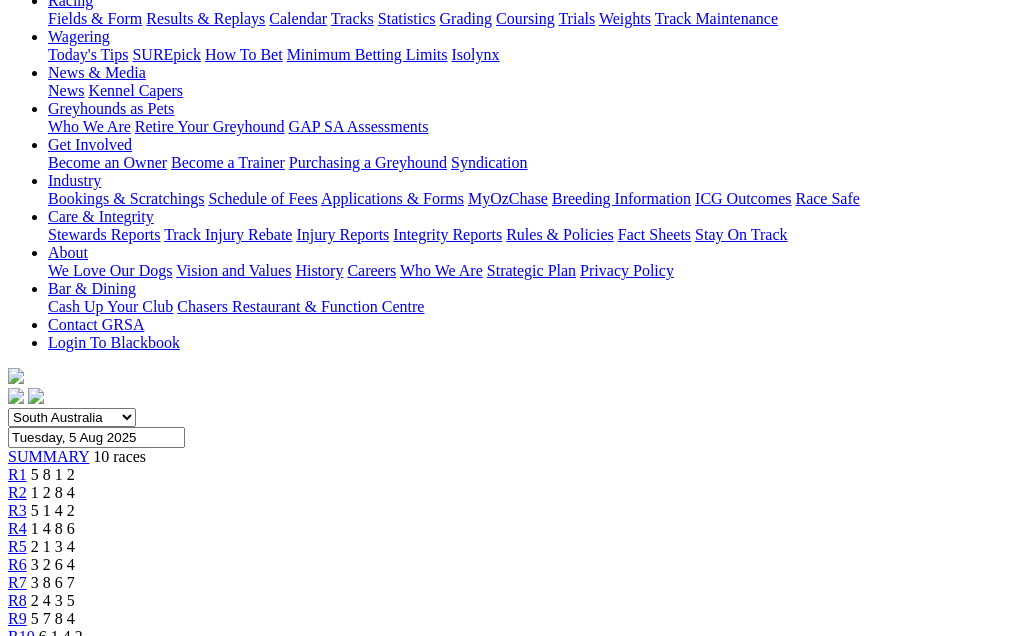 scroll, scrollTop: 239, scrollLeft: 0, axis: vertical 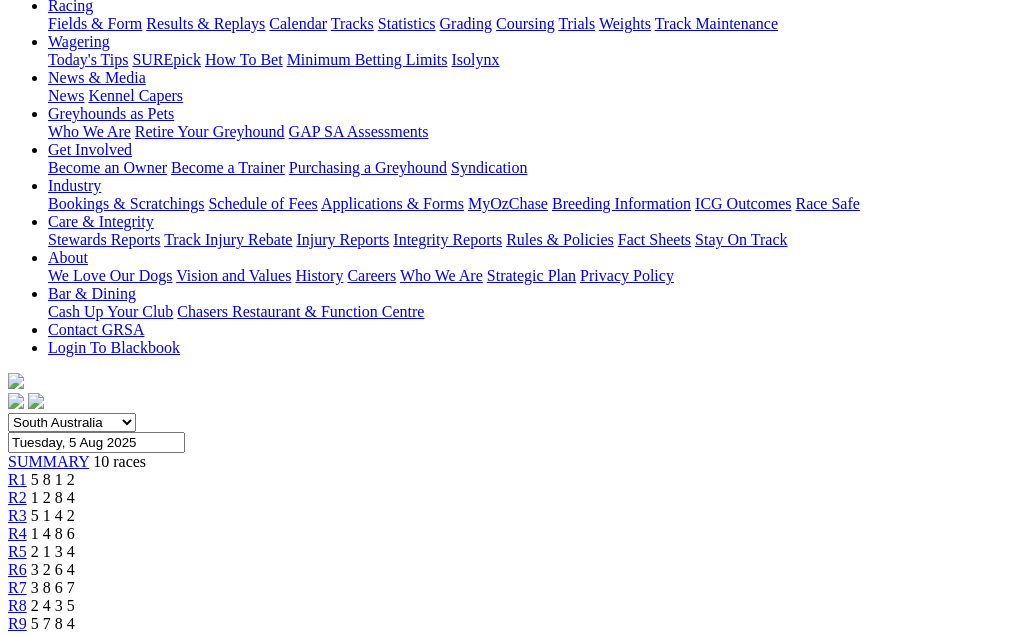 click on "2 4 3 5" at bounding box center (53, 605) 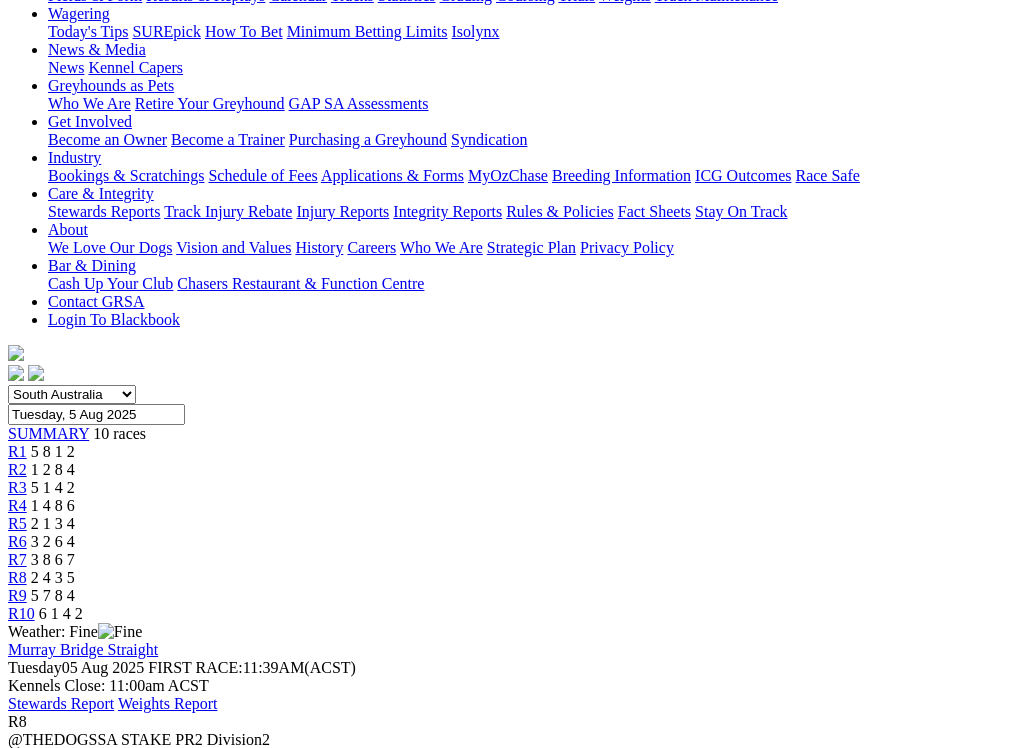 scroll, scrollTop: 266, scrollLeft: 0, axis: vertical 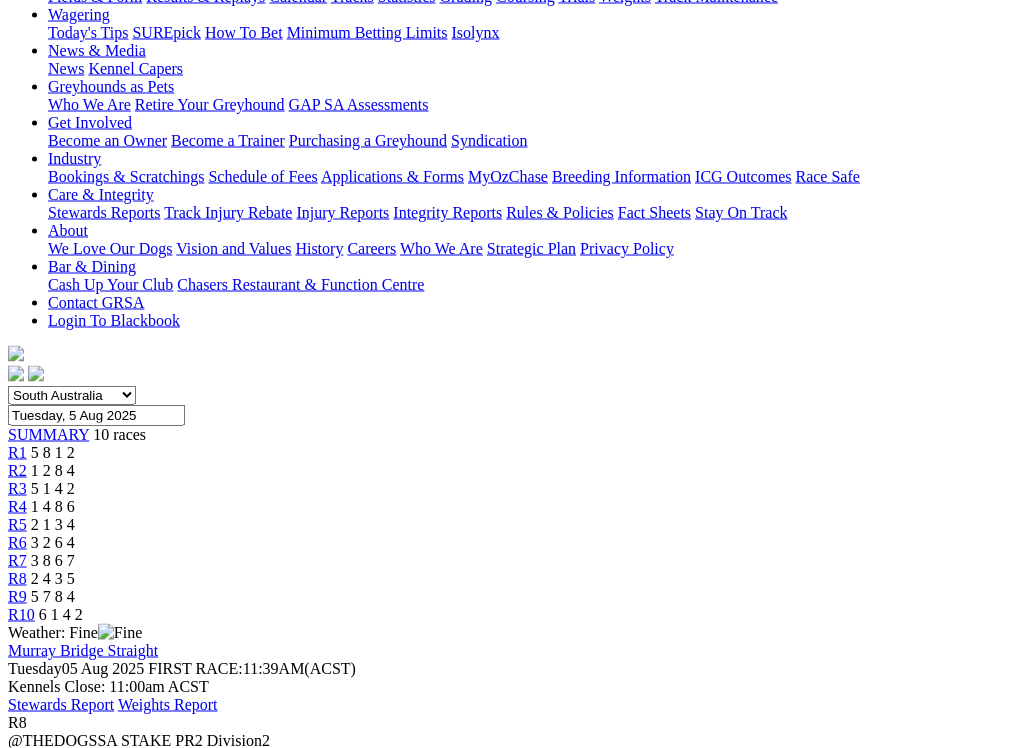 click on "R9" at bounding box center [17, 596] 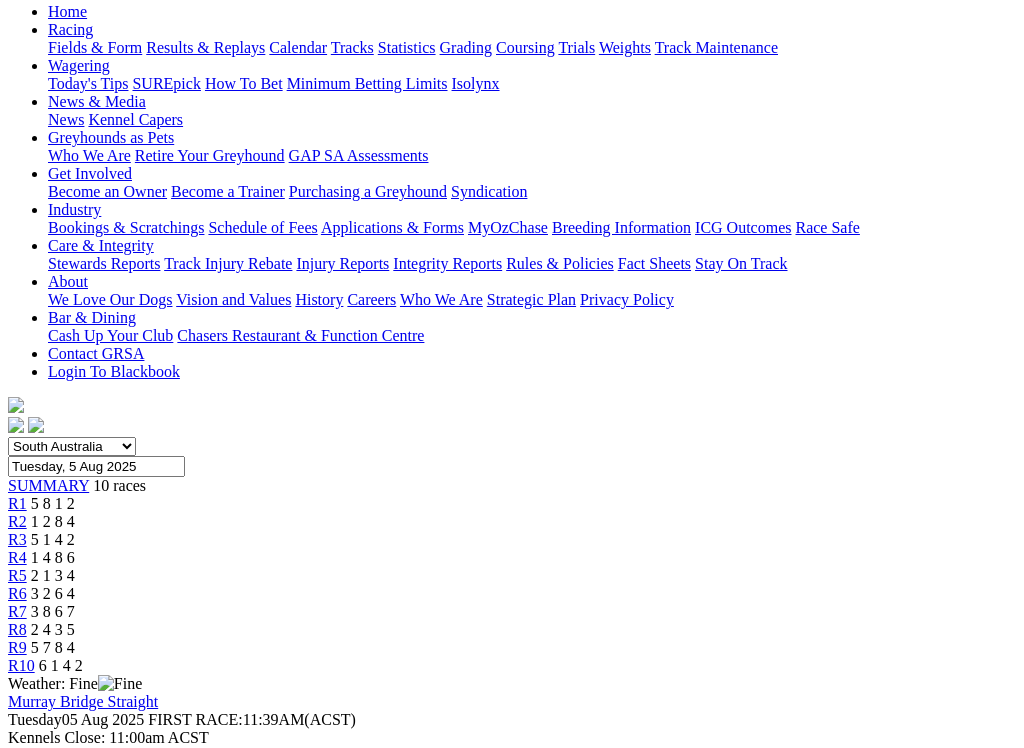 scroll, scrollTop: 213, scrollLeft: 0, axis: vertical 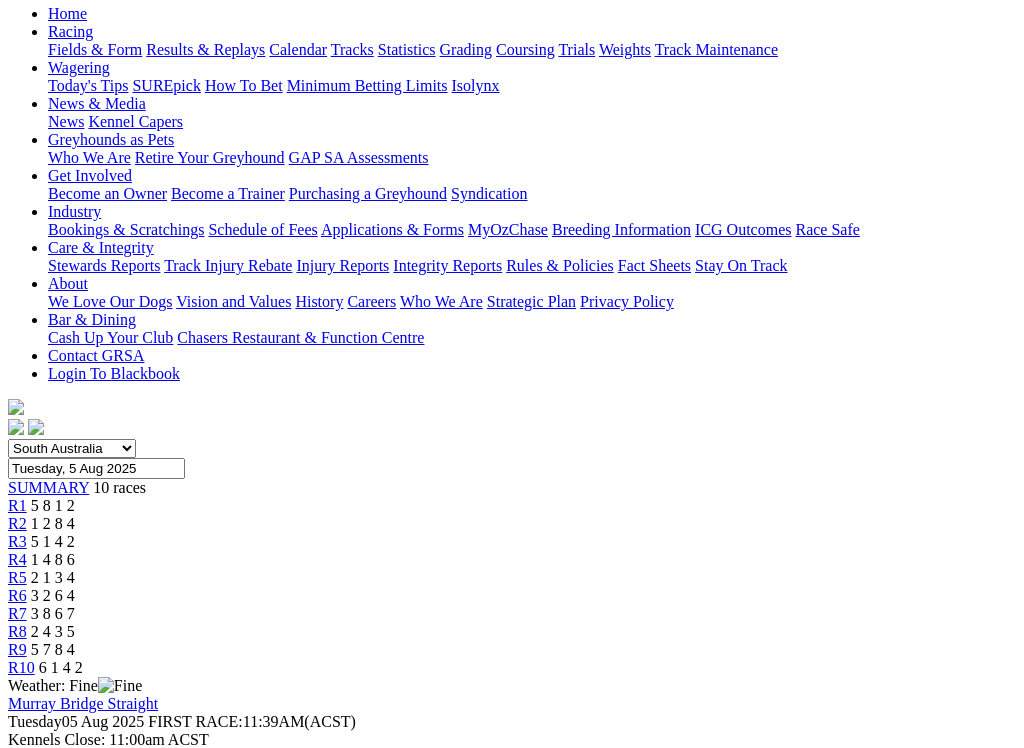 click on "6 1 4 2" at bounding box center [61, 667] 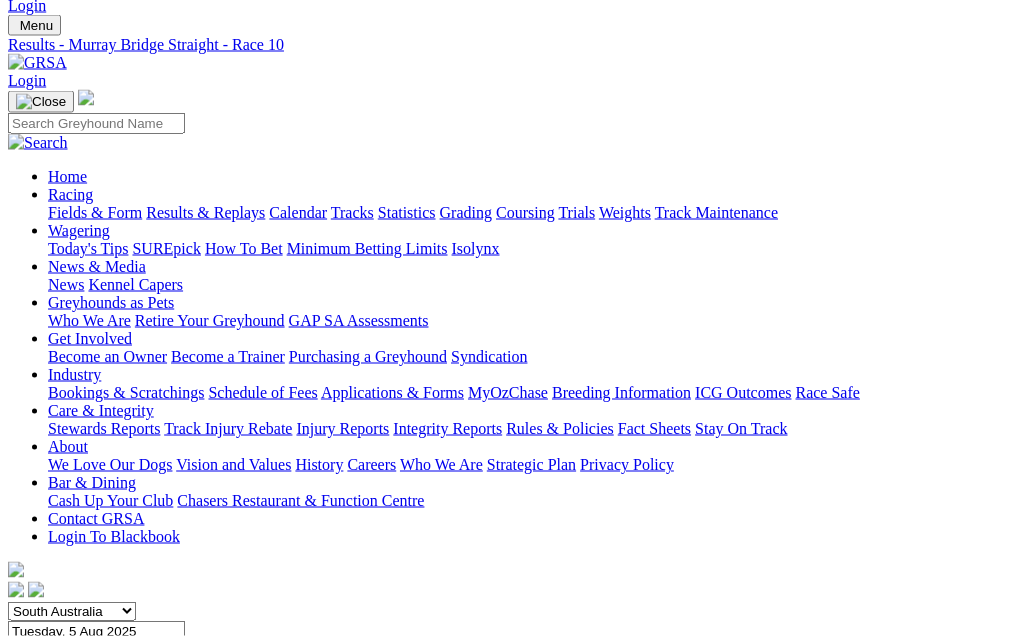 scroll, scrollTop: 0, scrollLeft: 0, axis: both 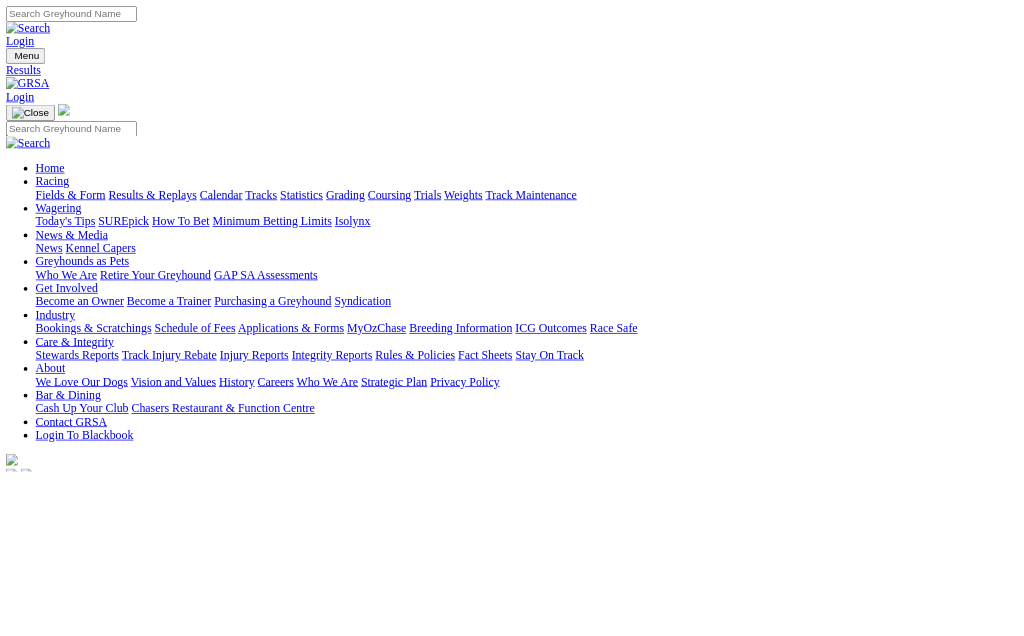 click on "5 7 8 4" at bounding box center (30, 1592) 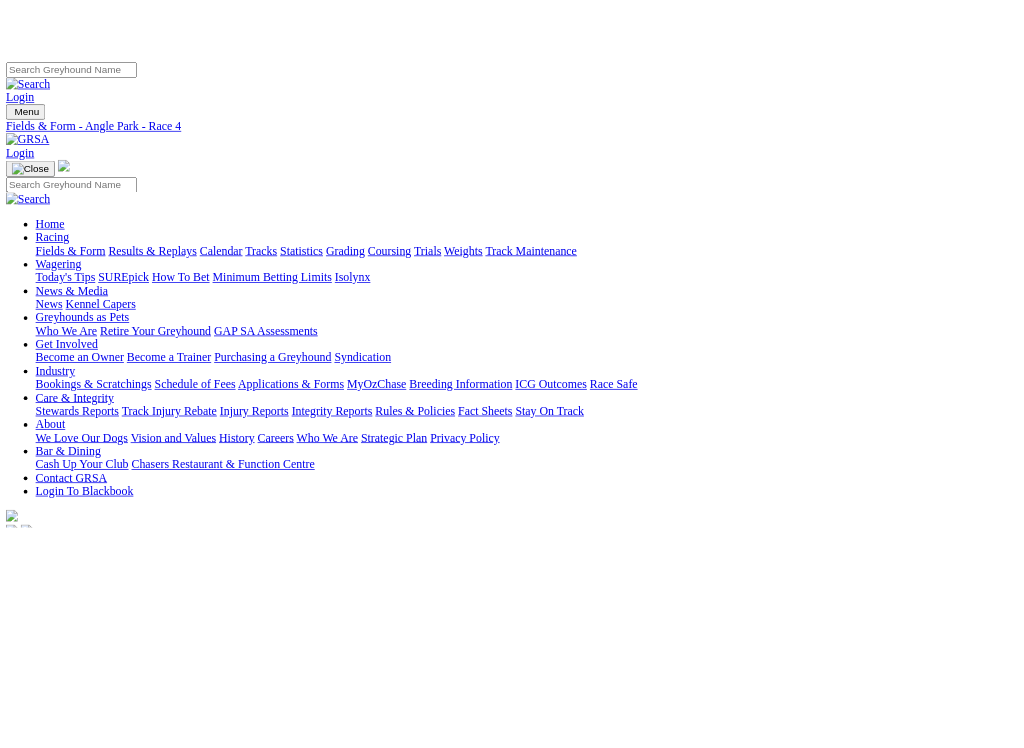 scroll, scrollTop: 117, scrollLeft: 0, axis: vertical 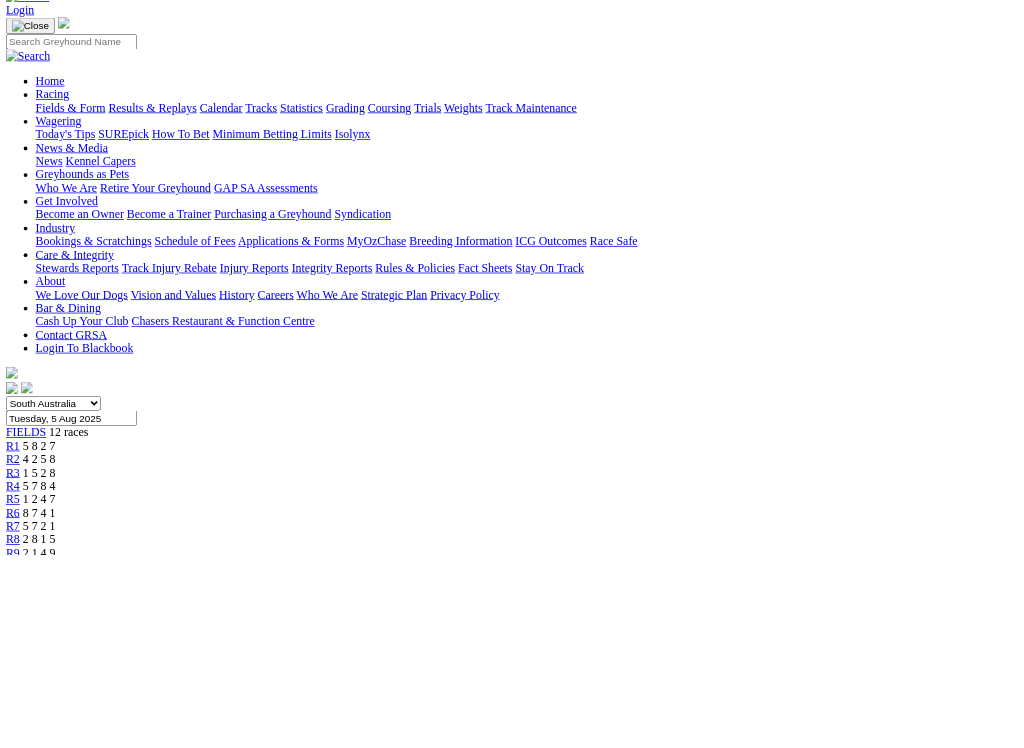 click on "R5
1 2 4 7" at bounding box center [512, 674] 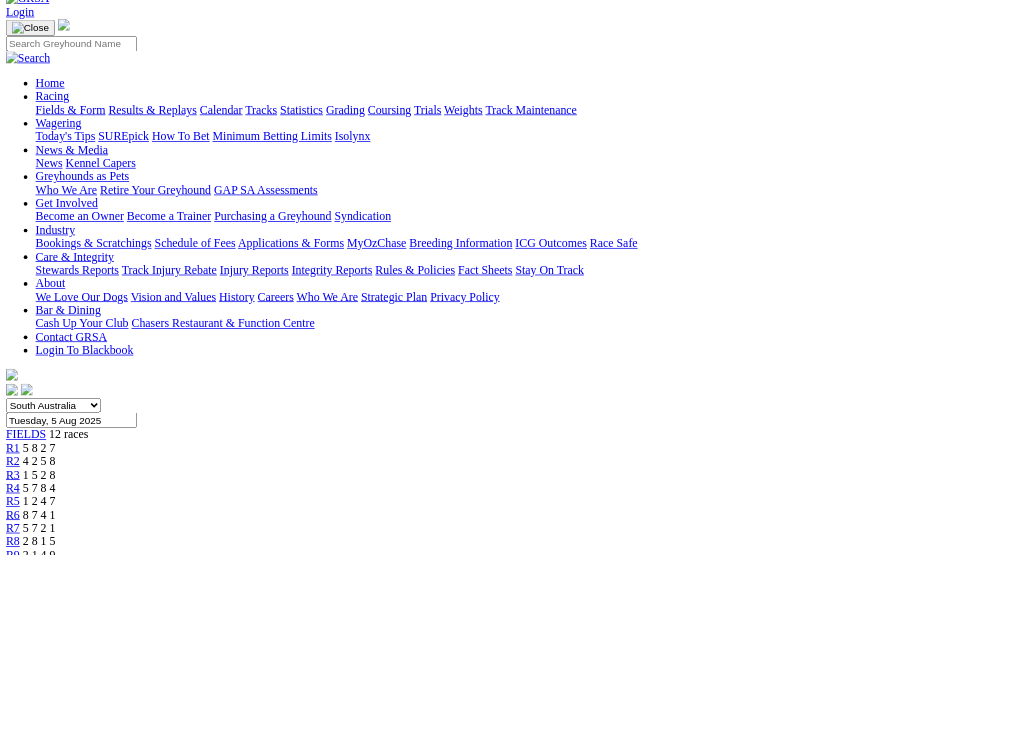 scroll, scrollTop: 127, scrollLeft: 0, axis: vertical 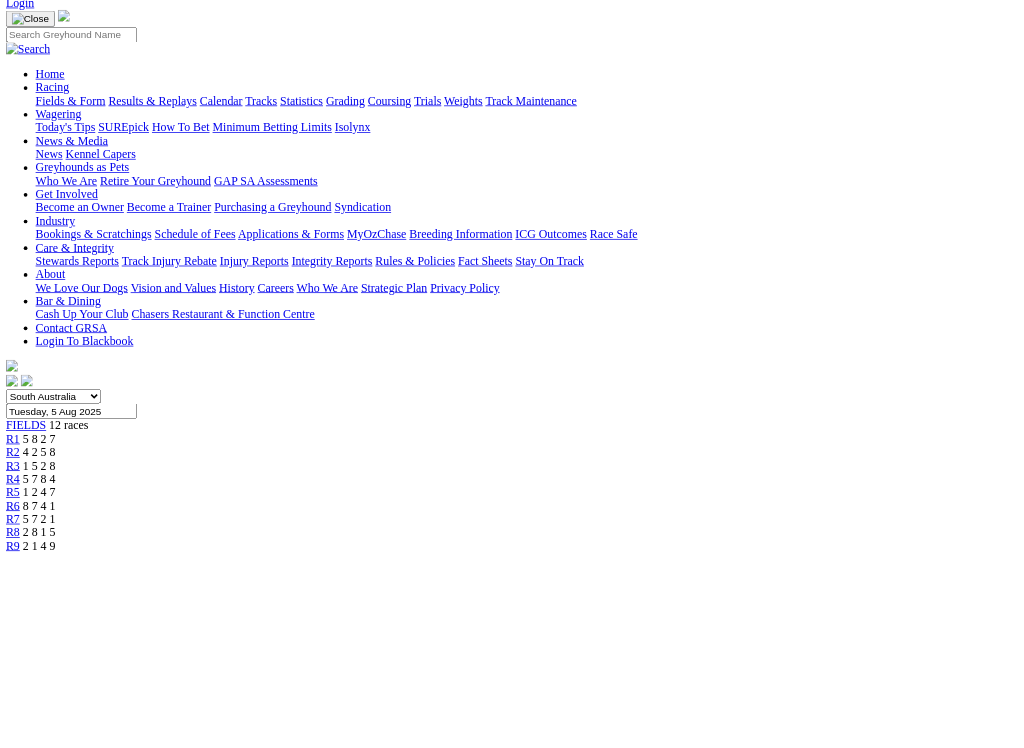 click on "R6
8 7 4 1" at bounding box center [512, 682] 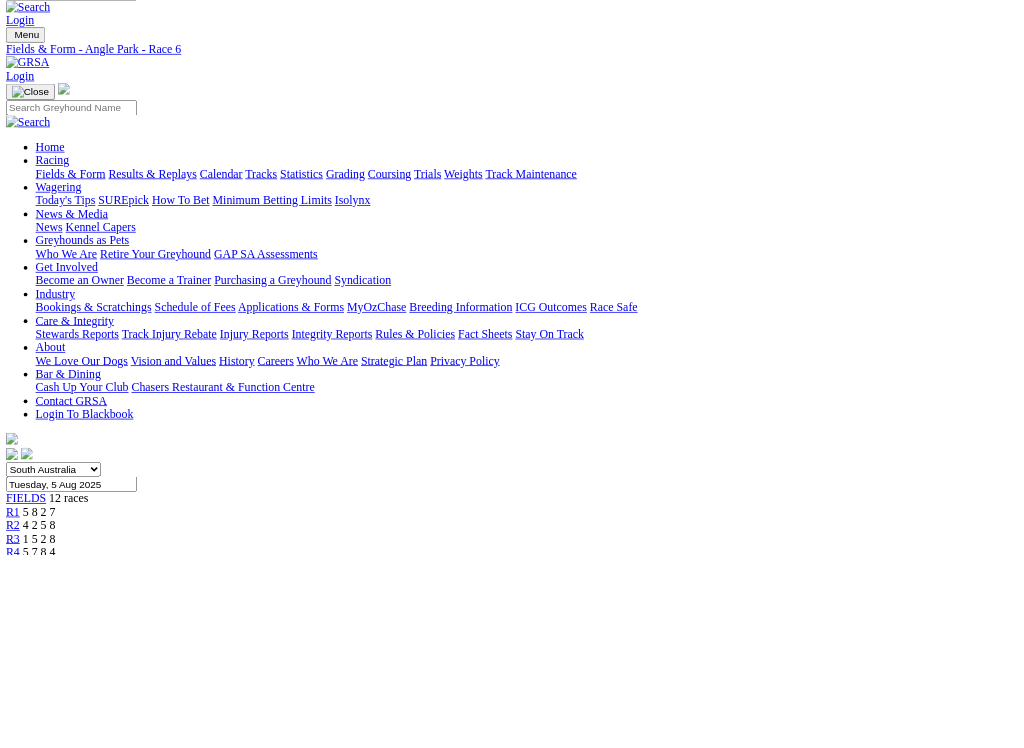 scroll, scrollTop: 27, scrollLeft: 0, axis: vertical 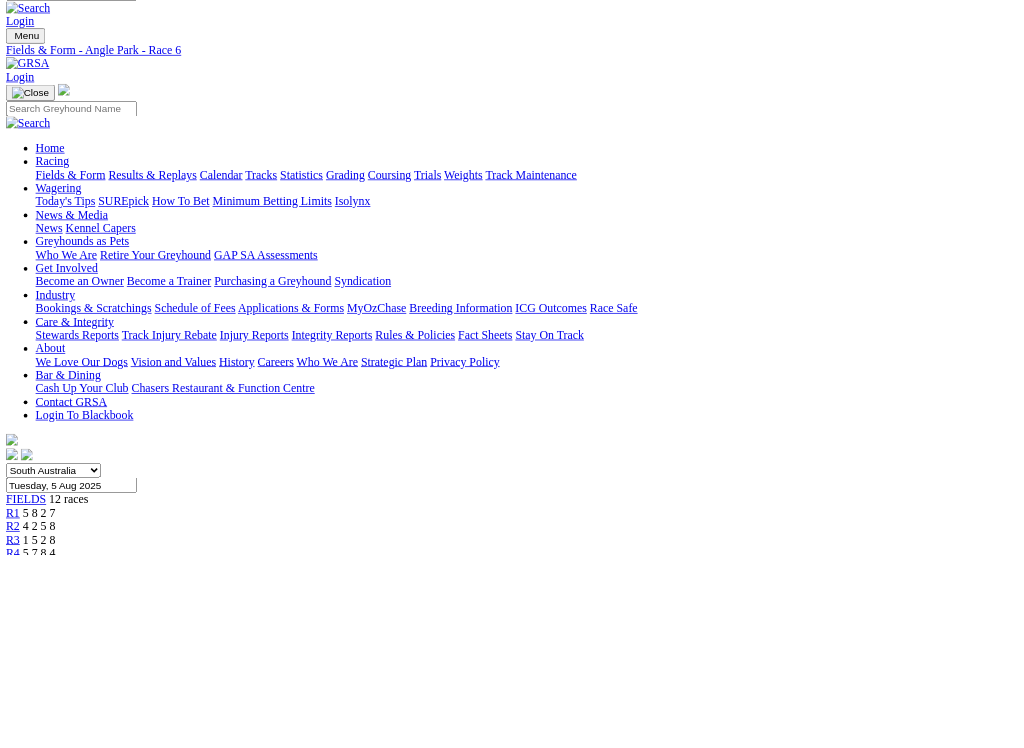click on "[LETTER] [NUMBER]
[NUMBER] [NUMBER] [NUMBER]" at bounding box center (512, 800) 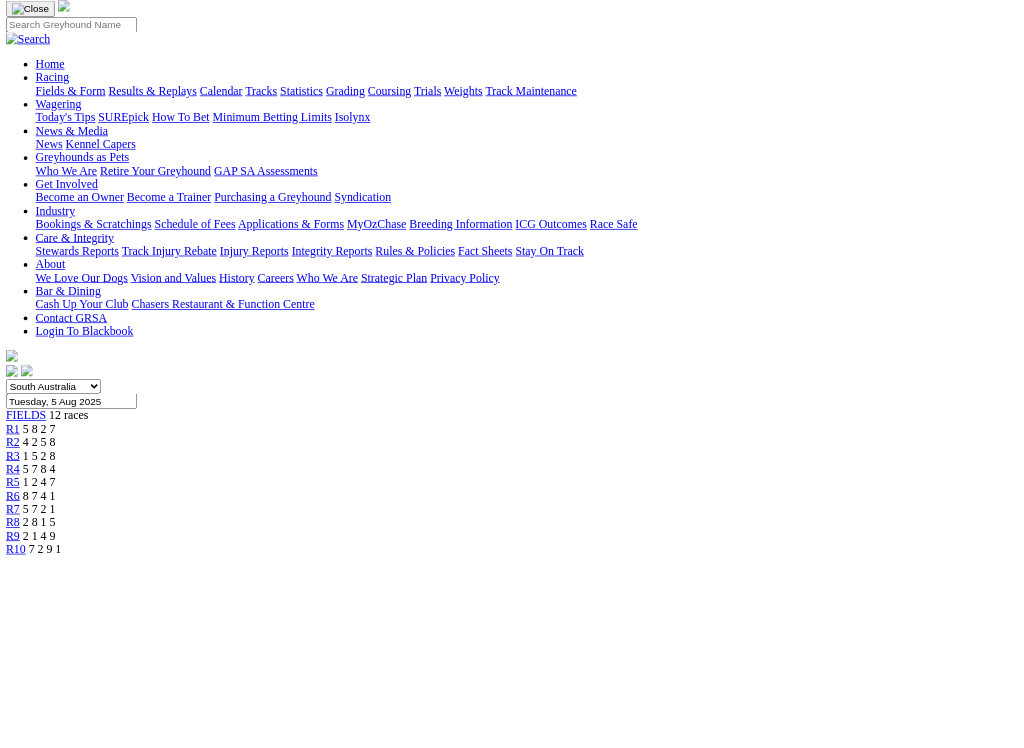 scroll, scrollTop: 142, scrollLeft: 0, axis: vertical 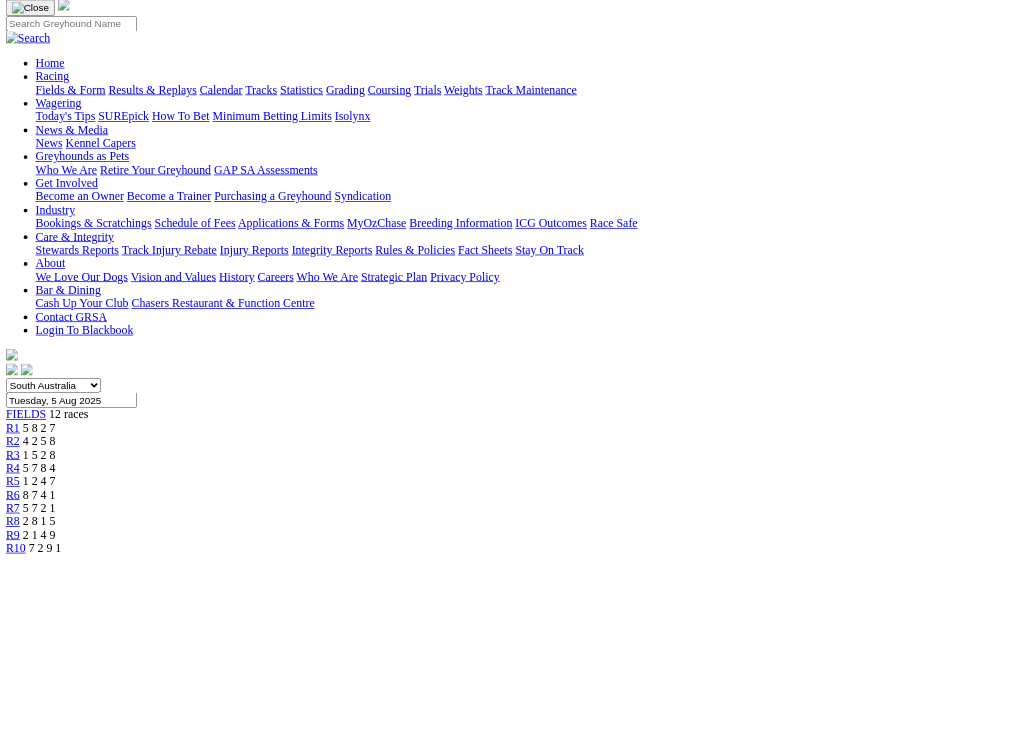 click on "2 8 1 5" at bounding box center [53, 702] 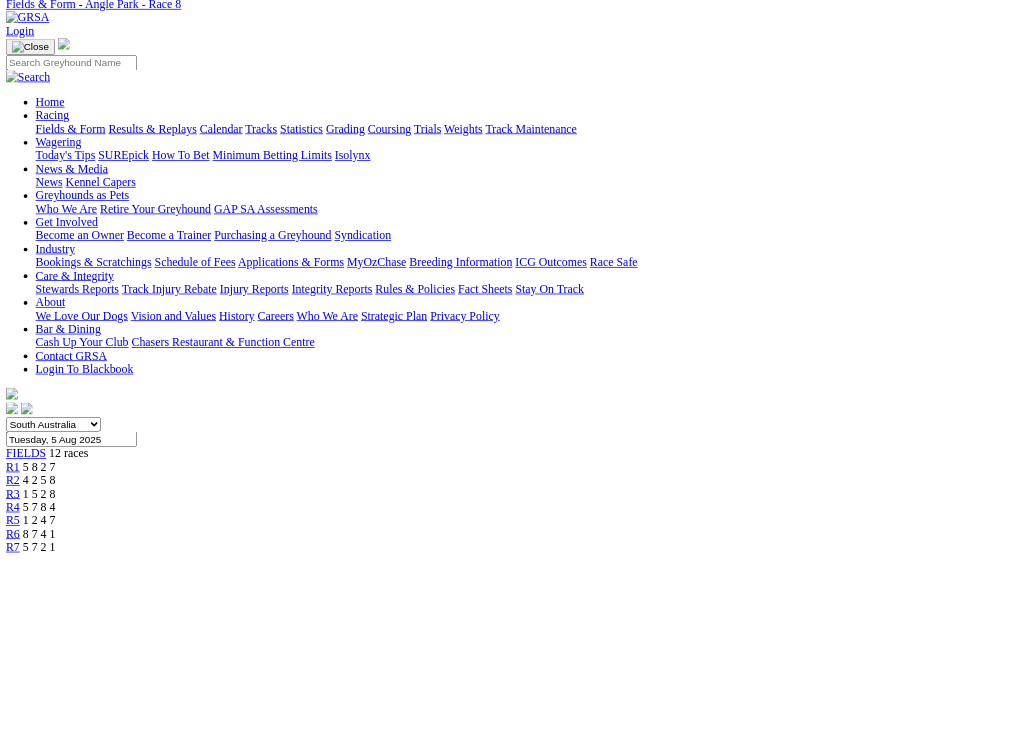 scroll, scrollTop: 85, scrollLeft: 0, axis: vertical 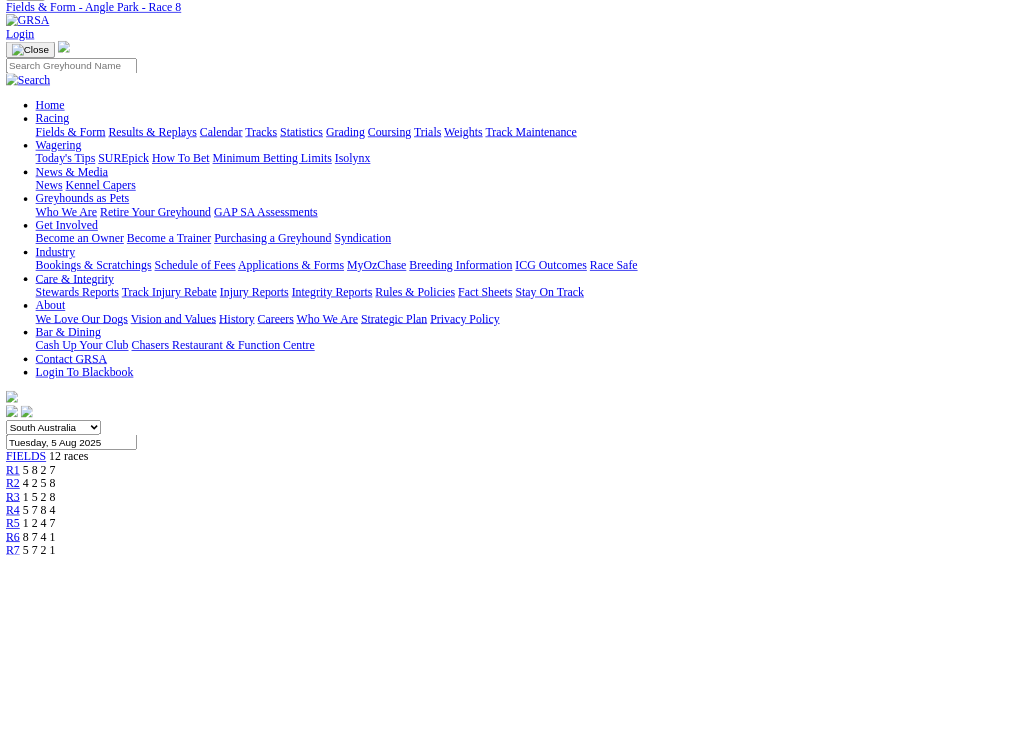 click on "2 1 4 9" at bounding box center (53, 777) 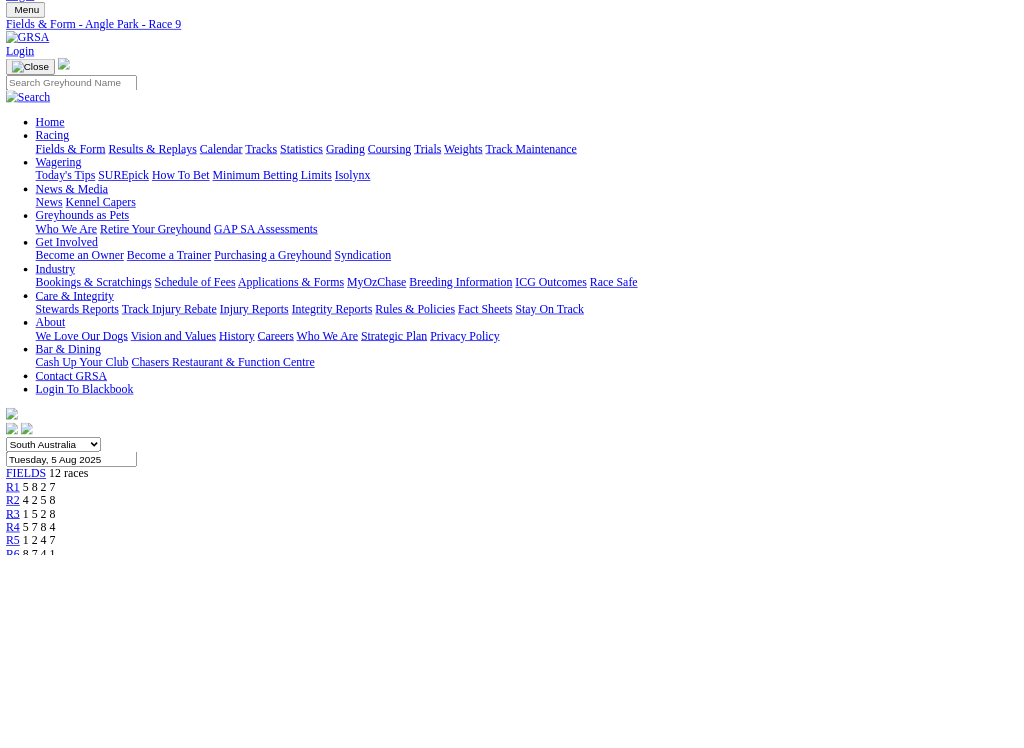 scroll, scrollTop: 49, scrollLeft: 0, axis: vertical 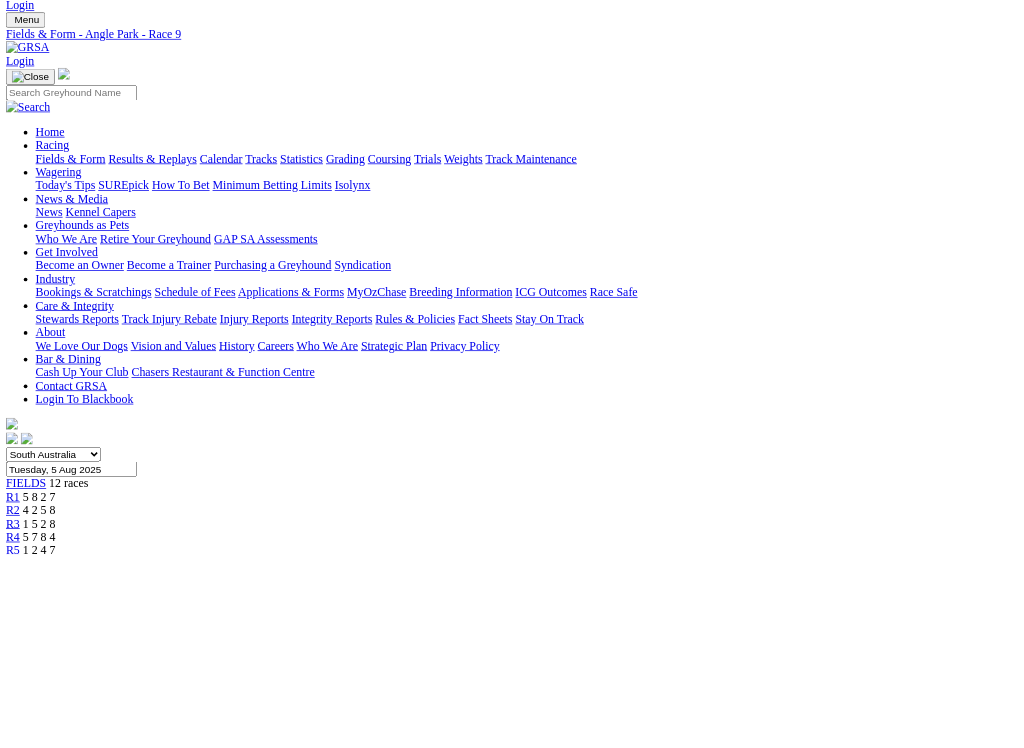 click on "7 2 9 1" at bounding box center [61, 831] 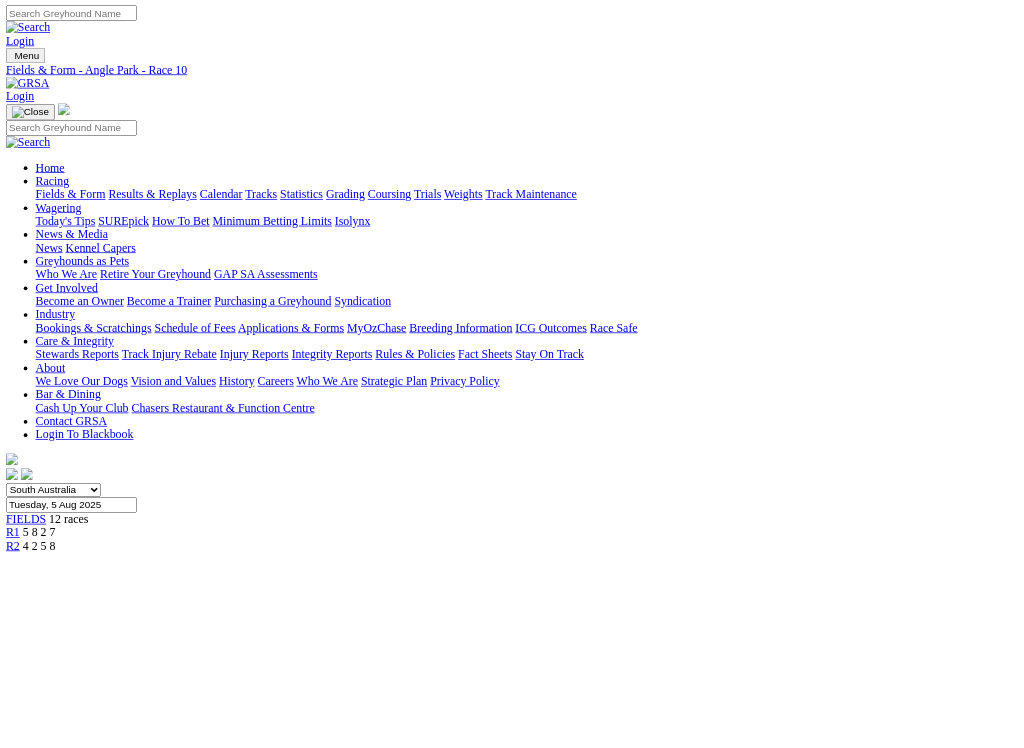 scroll, scrollTop: 0, scrollLeft: 0, axis: both 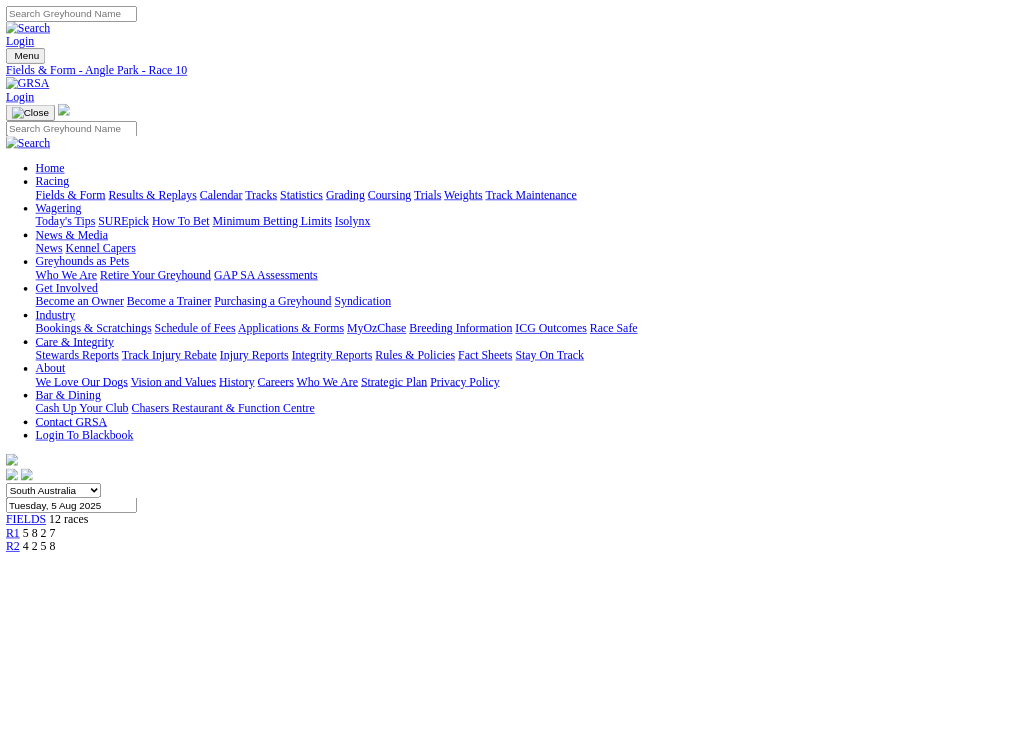 click on "R11
8 7 2 4" at bounding box center (512, 899) 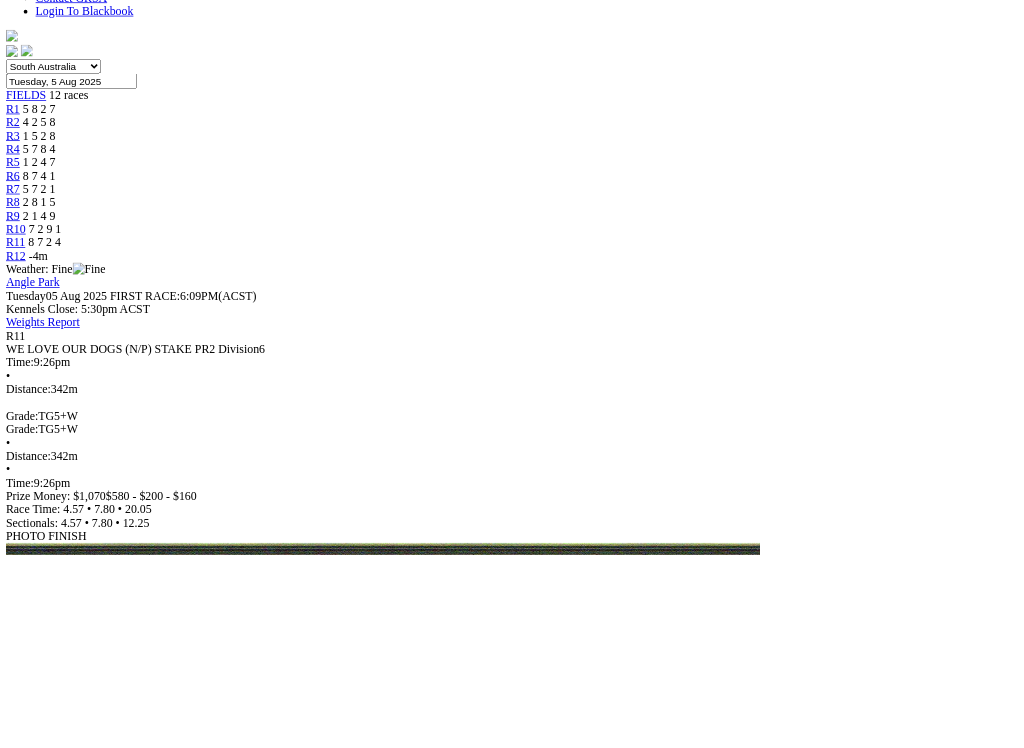 scroll, scrollTop: 573, scrollLeft: 0, axis: vertical 